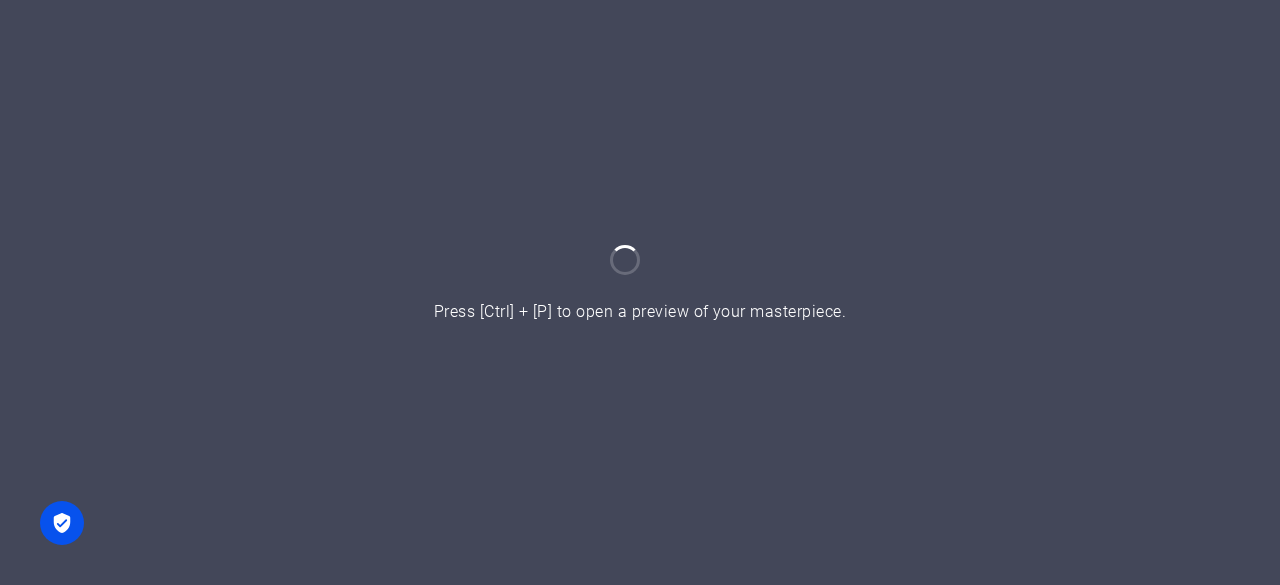 scroll, scrollTop: 0, scrollLeft: 0, axis: both 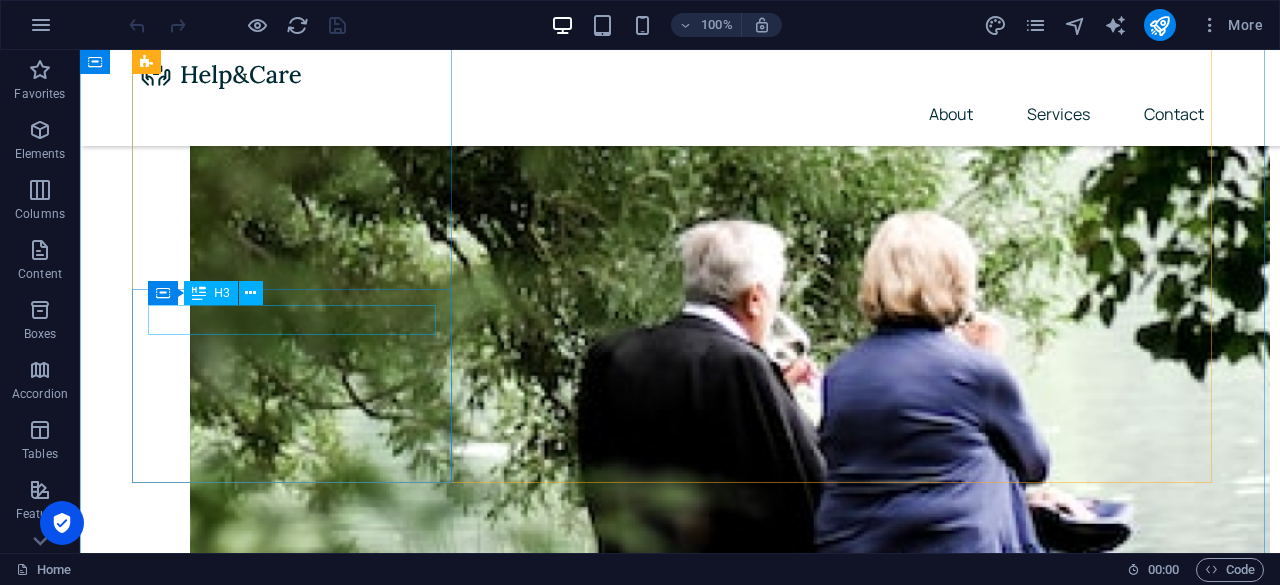 click on "Dementia Care" at bounding box center (300, 2999) 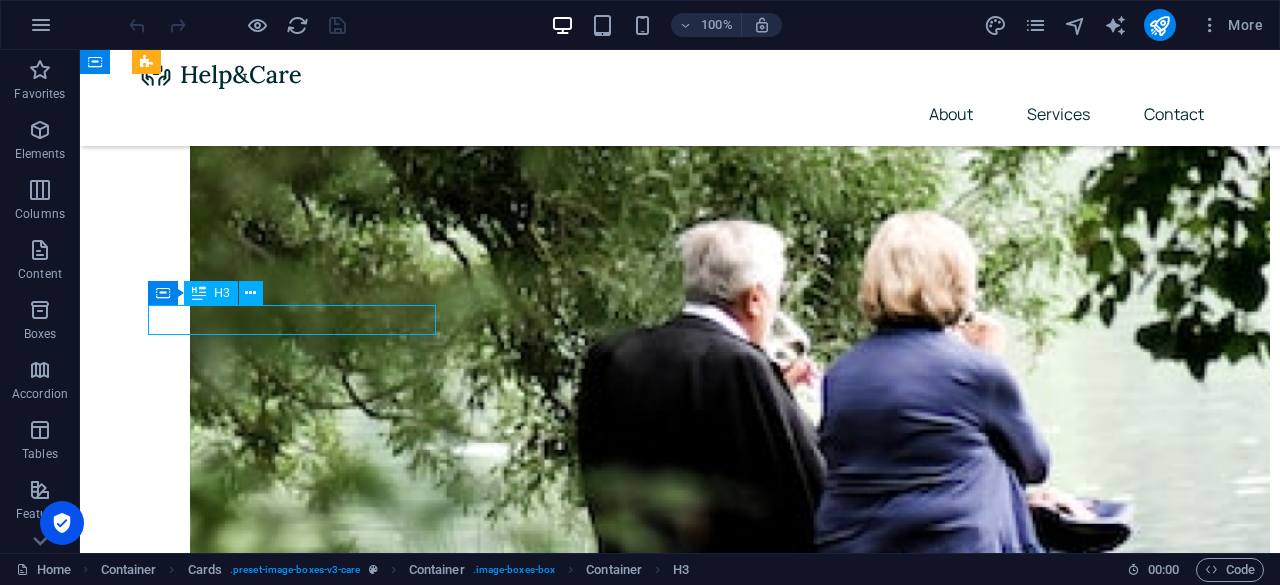 click on "Dementia Care" at bounding box center (300, 2999) 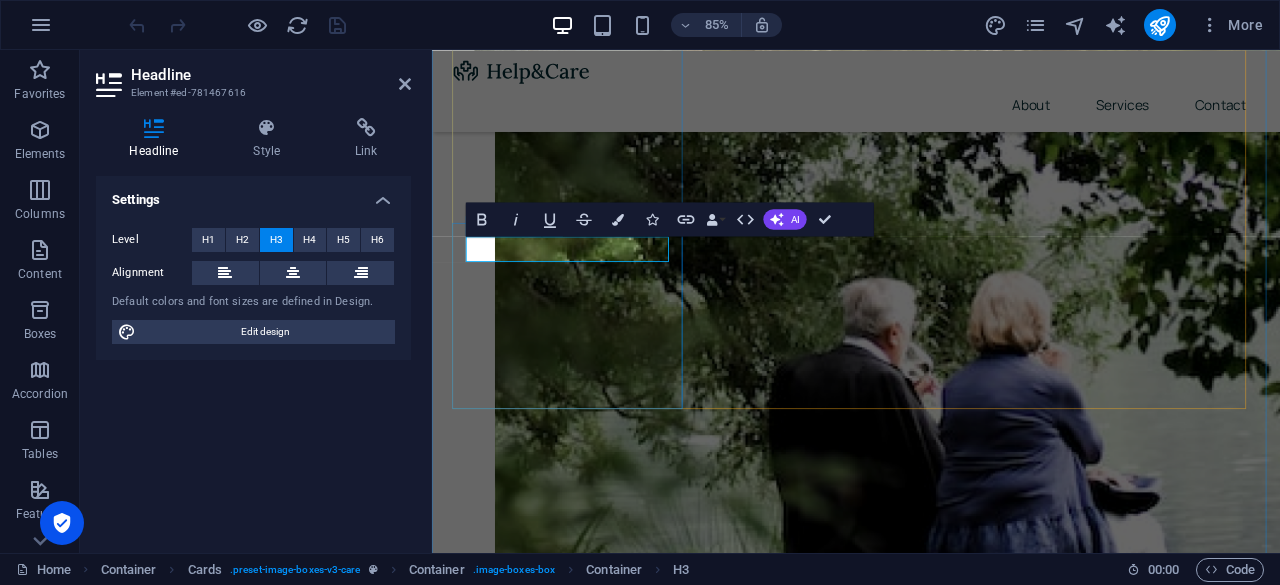 type 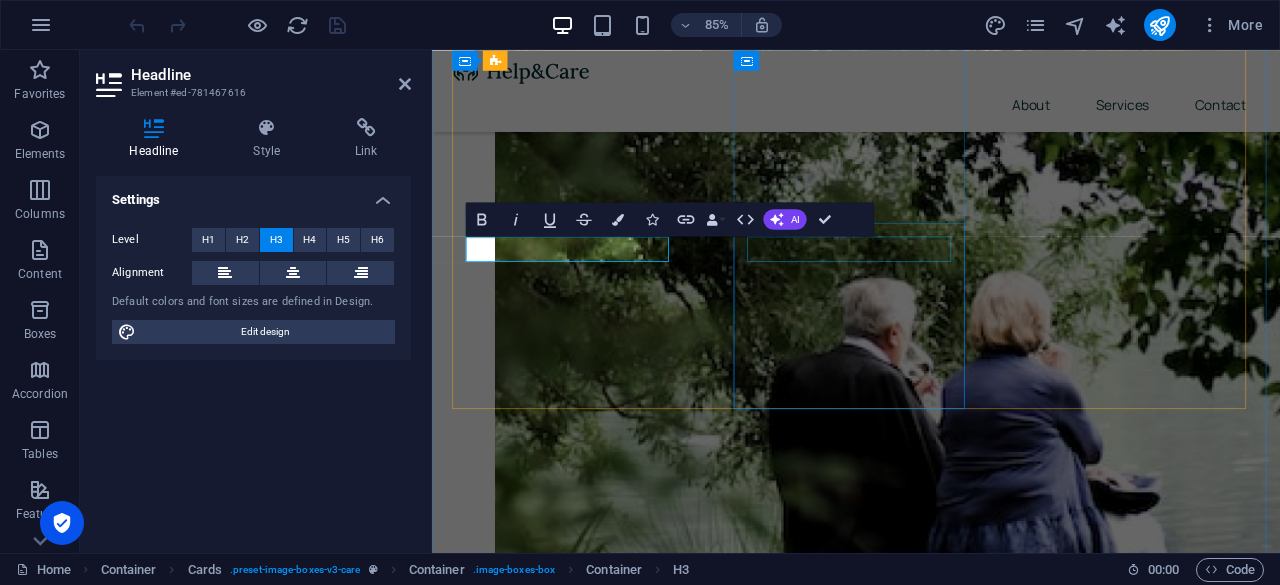 click on "Palliative Care" at bounding box center [594, 3189] 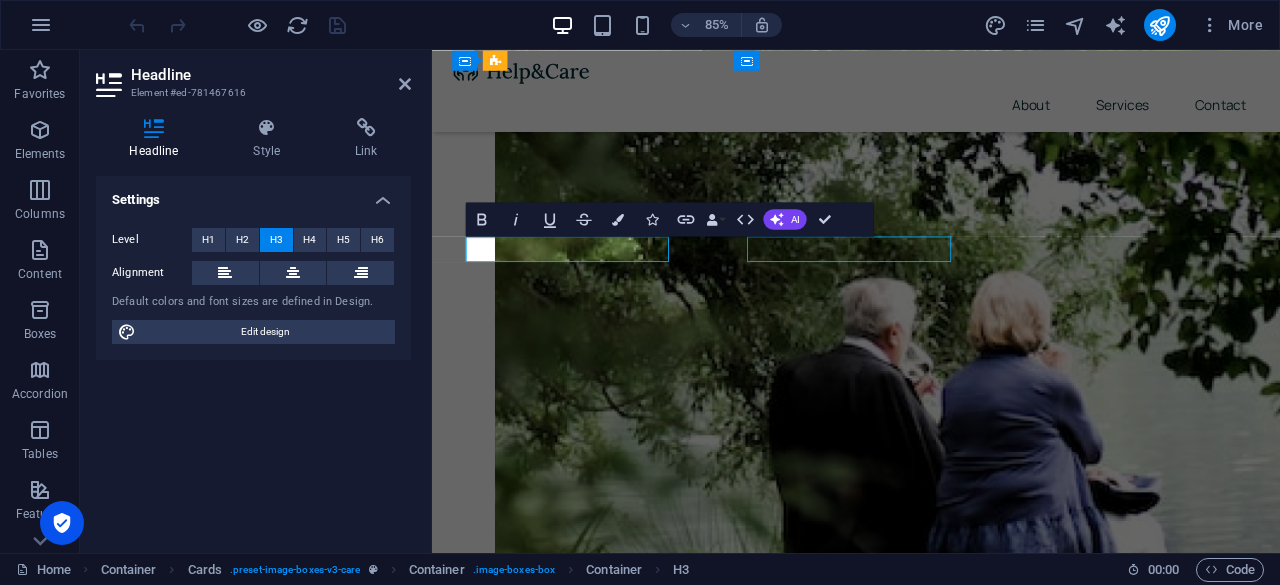 scroll, scrollTop: 833, scrollLeft: 0, axis: vertical 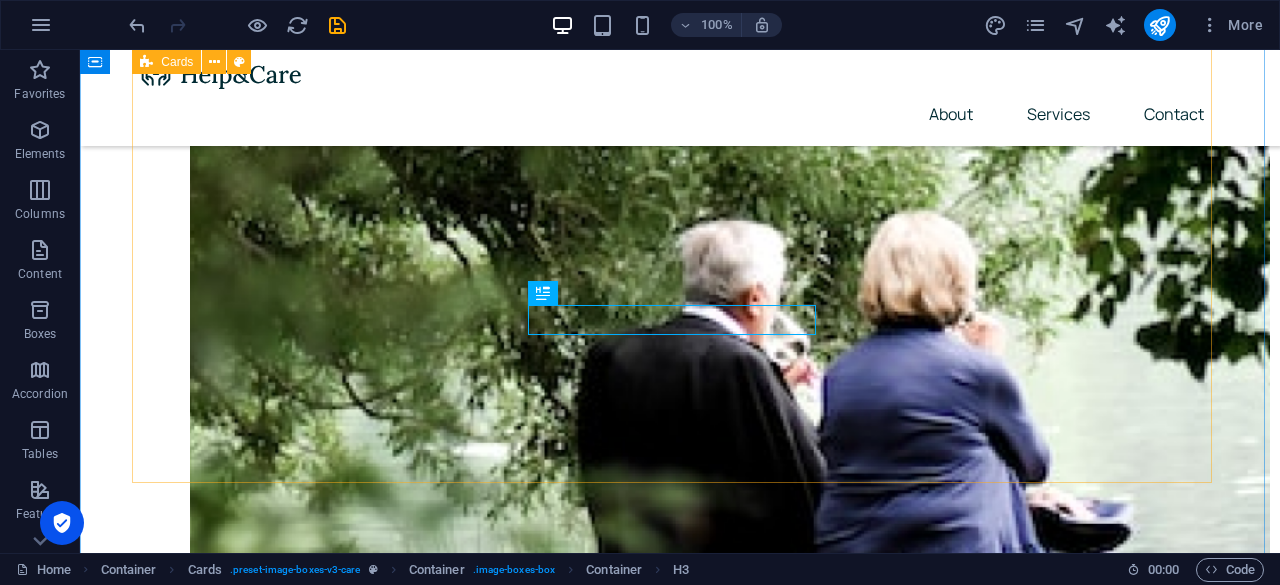 click on "Eggs Lorem ipsum dolor sit amet, consectetur adipiscing elit. Amet ullamcorper sed vitae quis turpis. Read More      Palliative Care Lorem ipsum dolor sit amet, consectetur adipiscing elit. Amet ullamcorper sed vitae quis turpis. Read More      Physiotherapy Lorem ipsum dolor sit amet, consectetur adipiscing elit. Amet ullamcorper sed vitae quis turpis. Read More" at bounding box center [680, 3515] 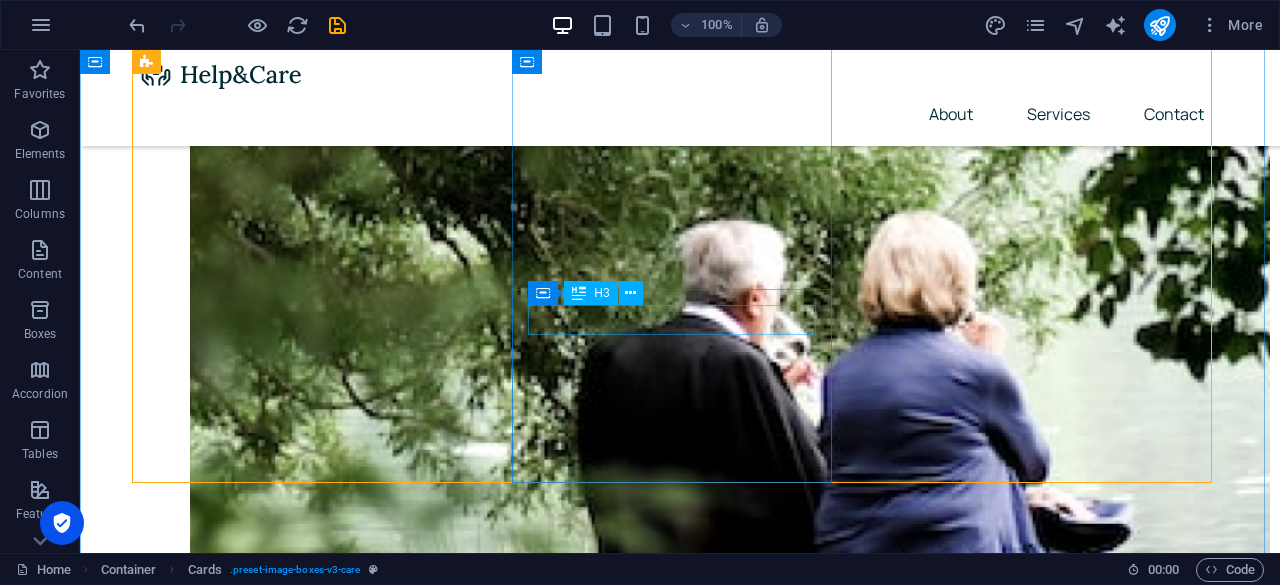 click on "Palliative Care" at bounding box center [300, 3534] 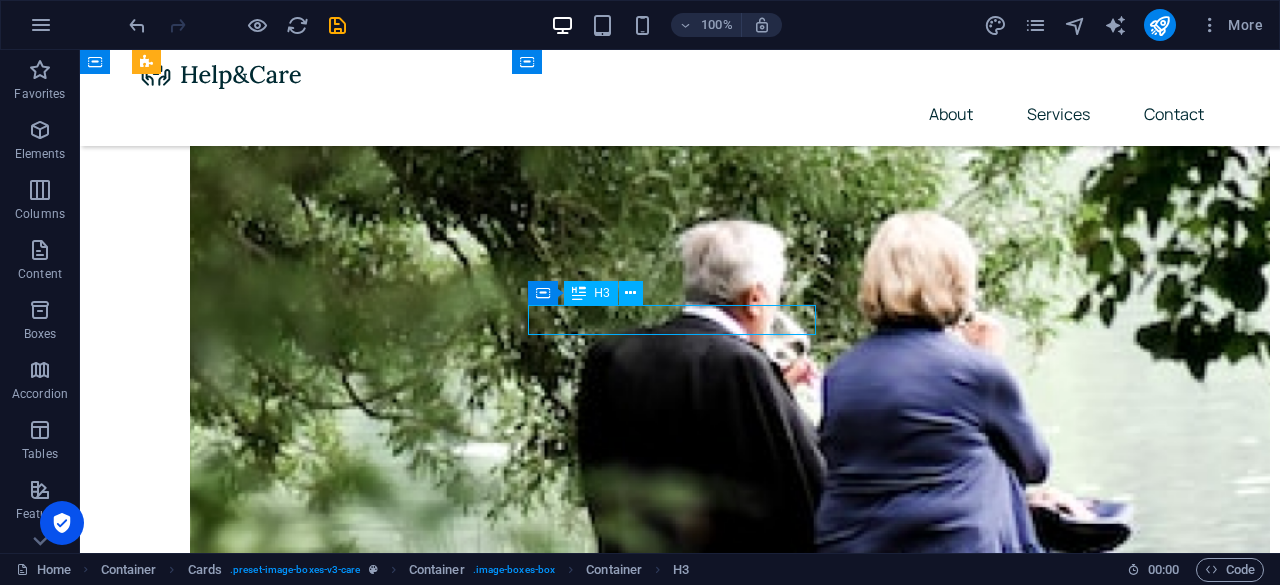 click on "Palliative Care" at bounding box center [300, 3534] 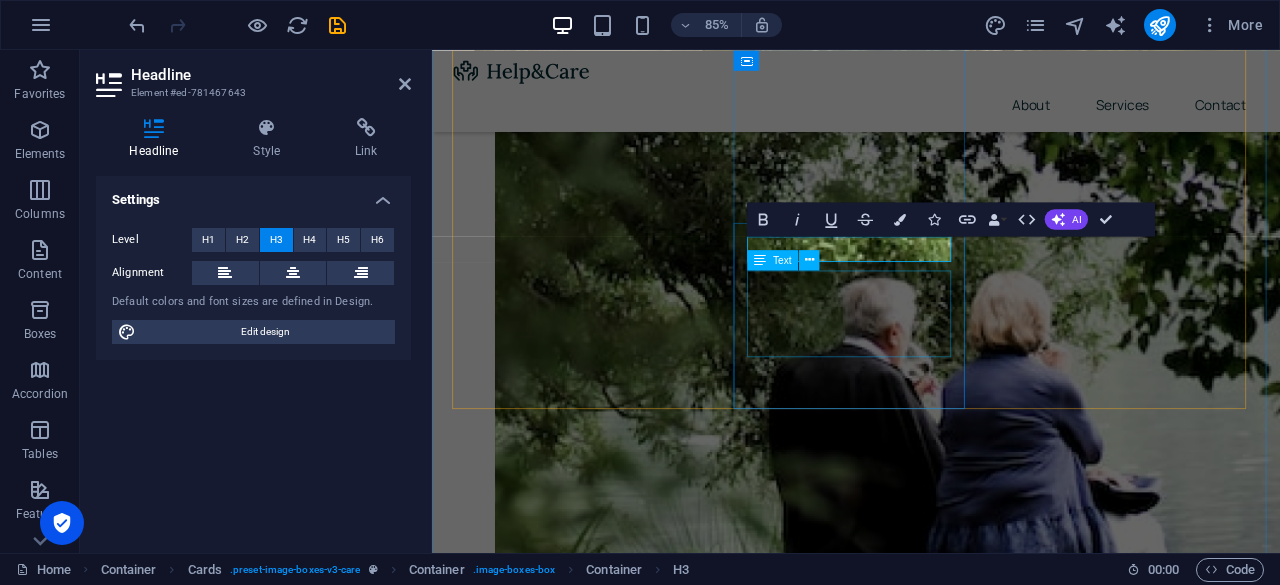 type 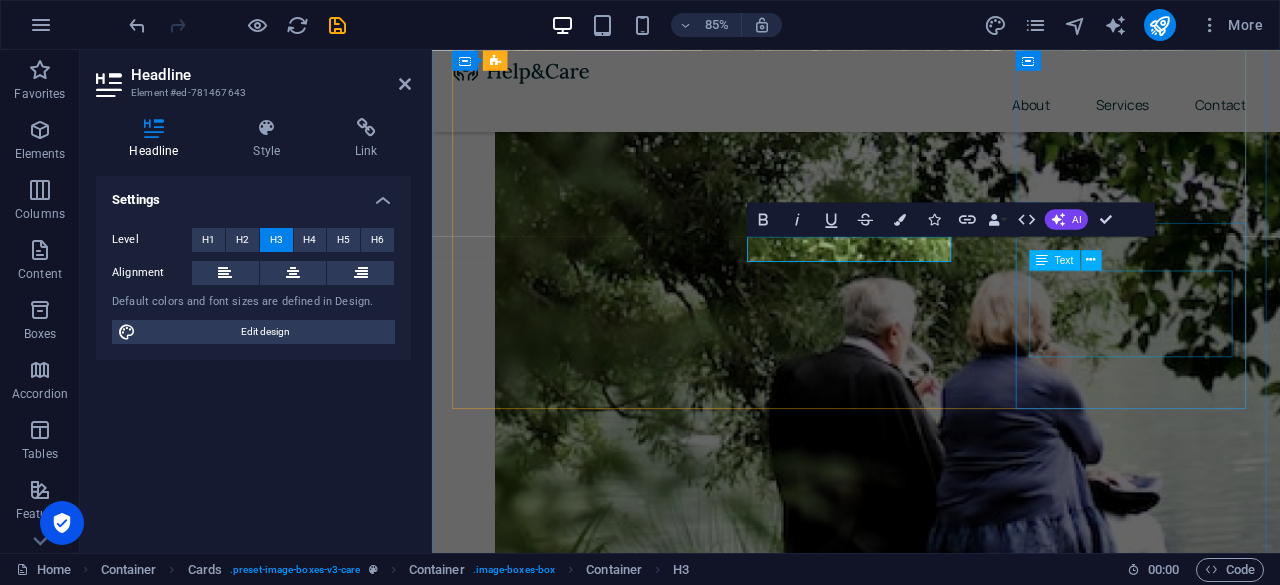click on "Lorem ipsum dolor sit amet, consectetur adipiscing elit. Amet ullamcorper sed vitae quis turpis." at bounding box center (594, 3754) 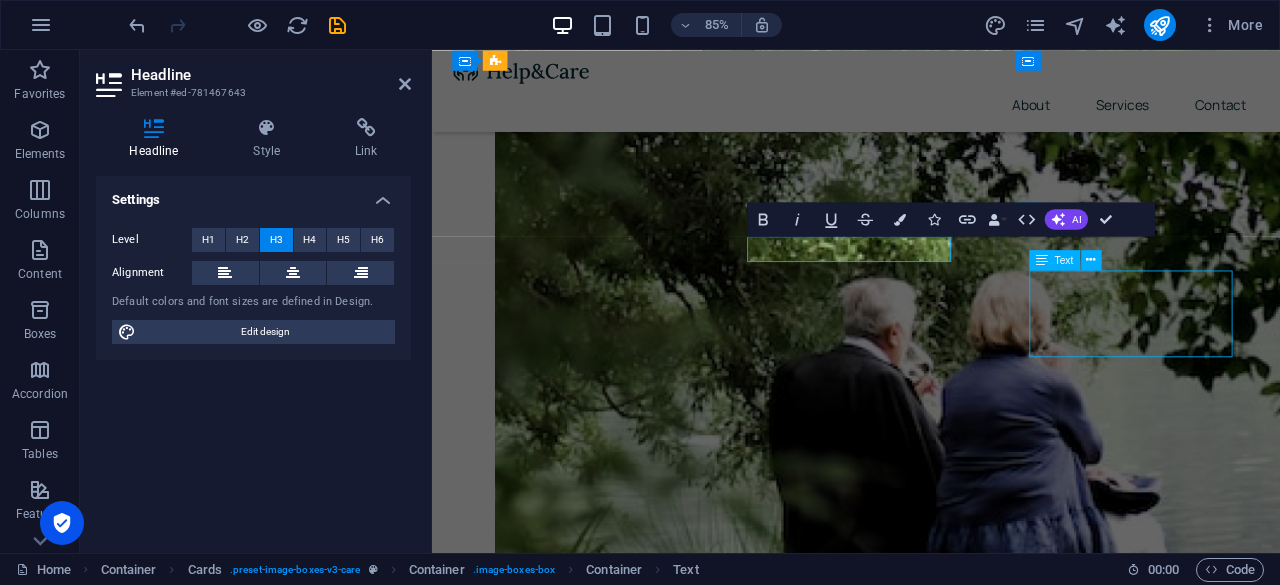 scroll, scrollTop: 833, scrollLeft: 0, axis: vertical 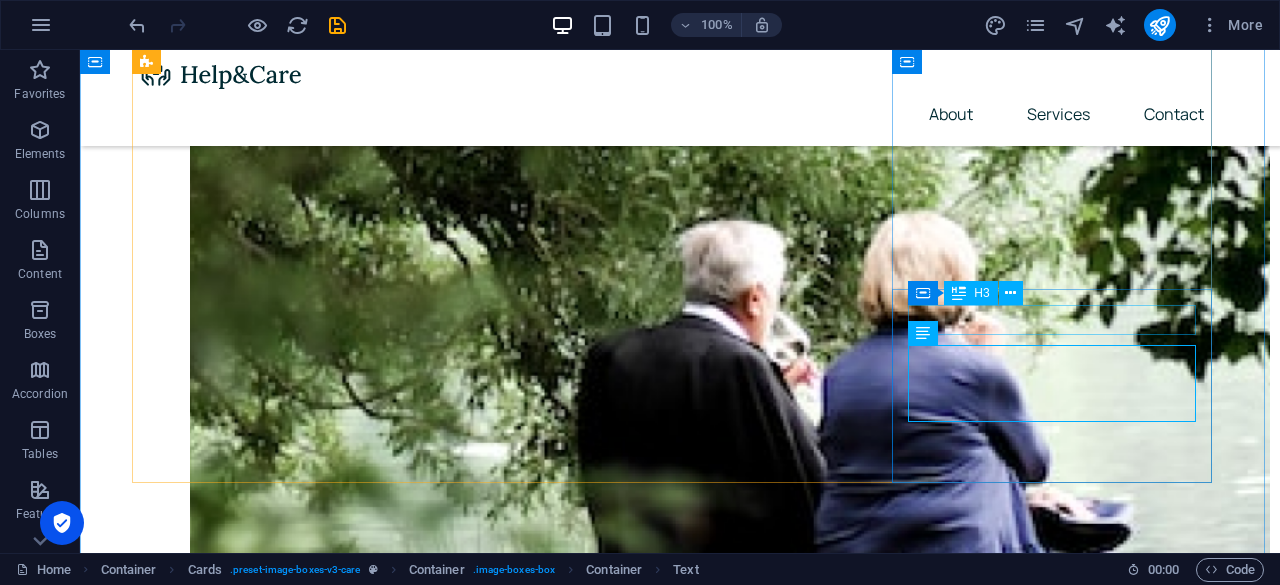 click on "Physiotherapy" at bounding box center [300, 4069] 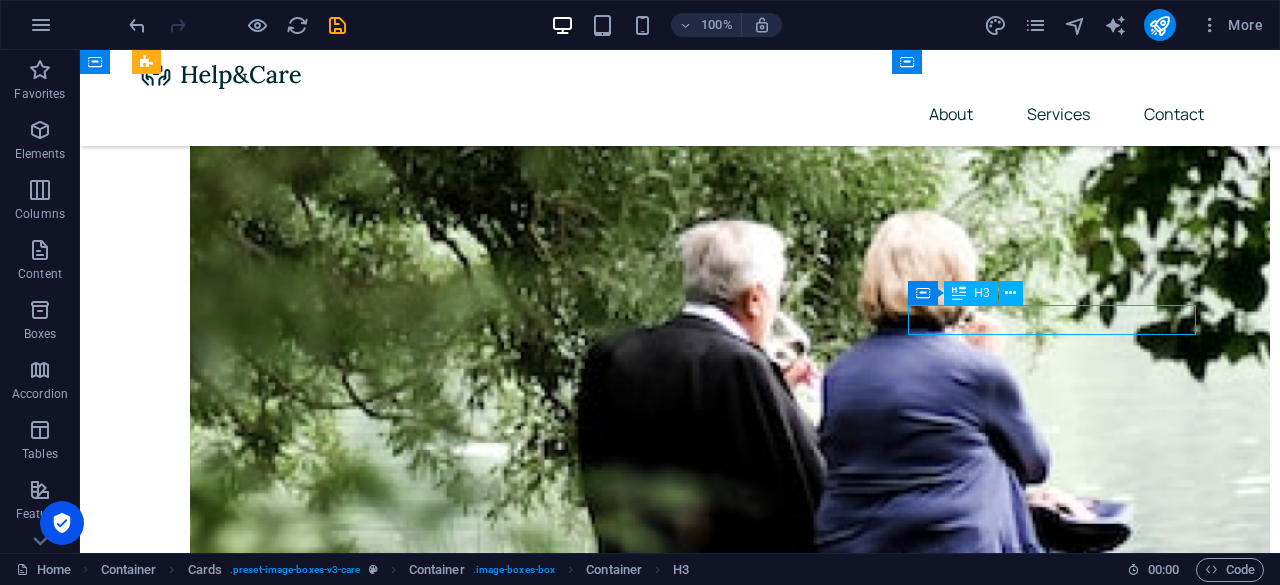 click on "Physiotherapy" at bounding box center (300, 4069) 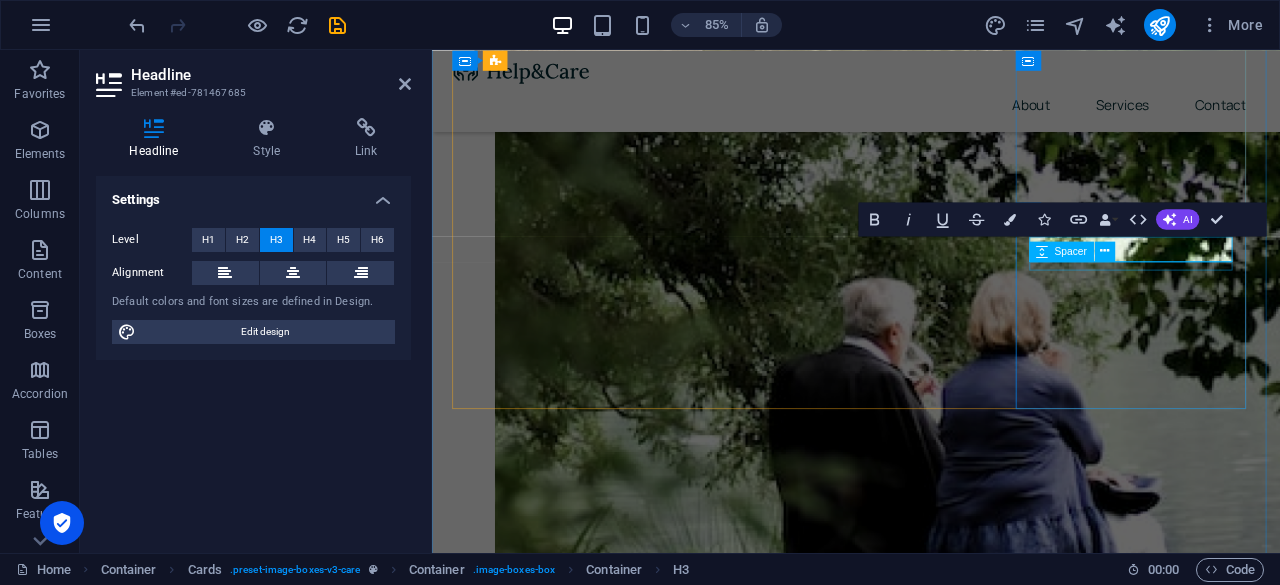 type 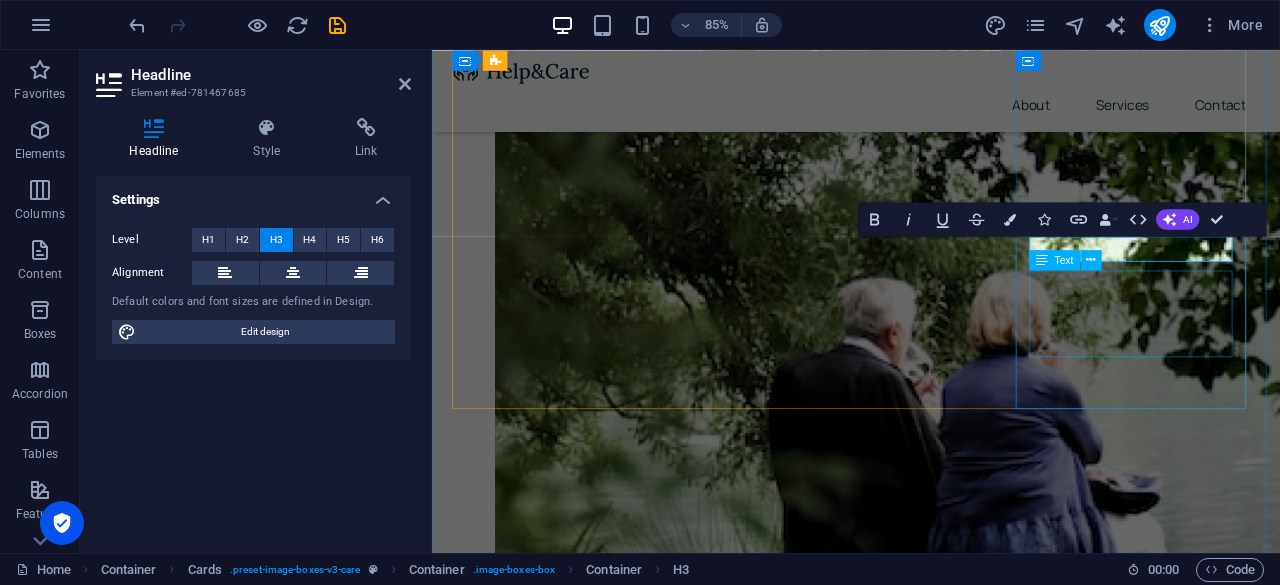 click on "Lorem ipsum dolor sit amet, consectetur adipiscing elit. Amet ullamcorper sed vitae quis turpis." at bounding box center [594, 3754] 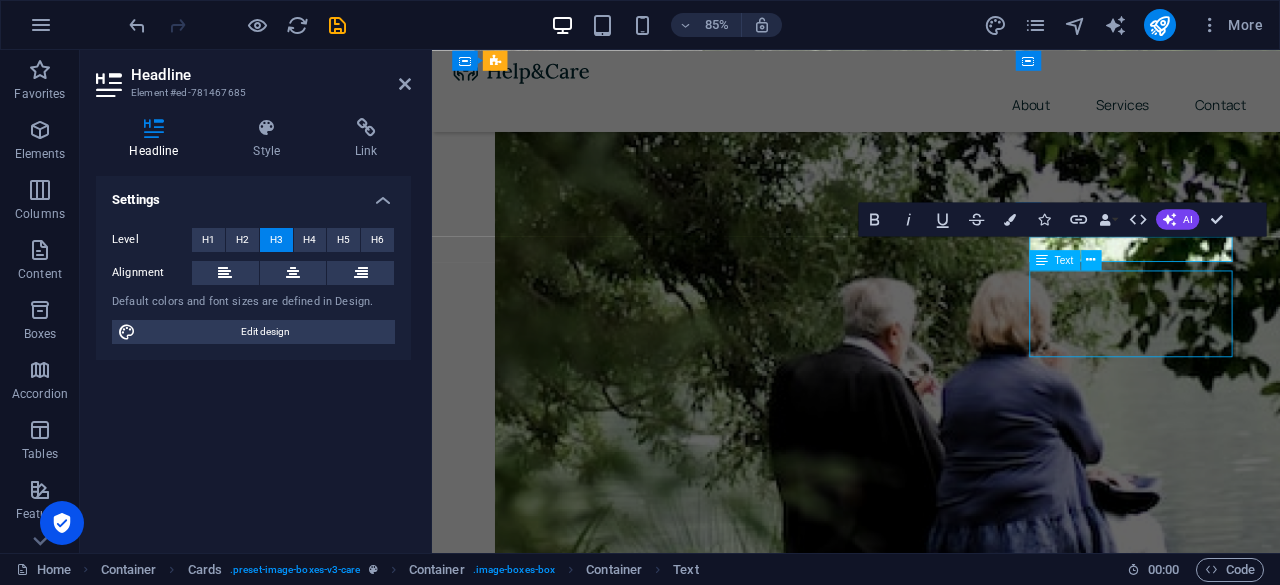 scroll, scrollTop: 833, scrollLeft: 0, axis: vertical 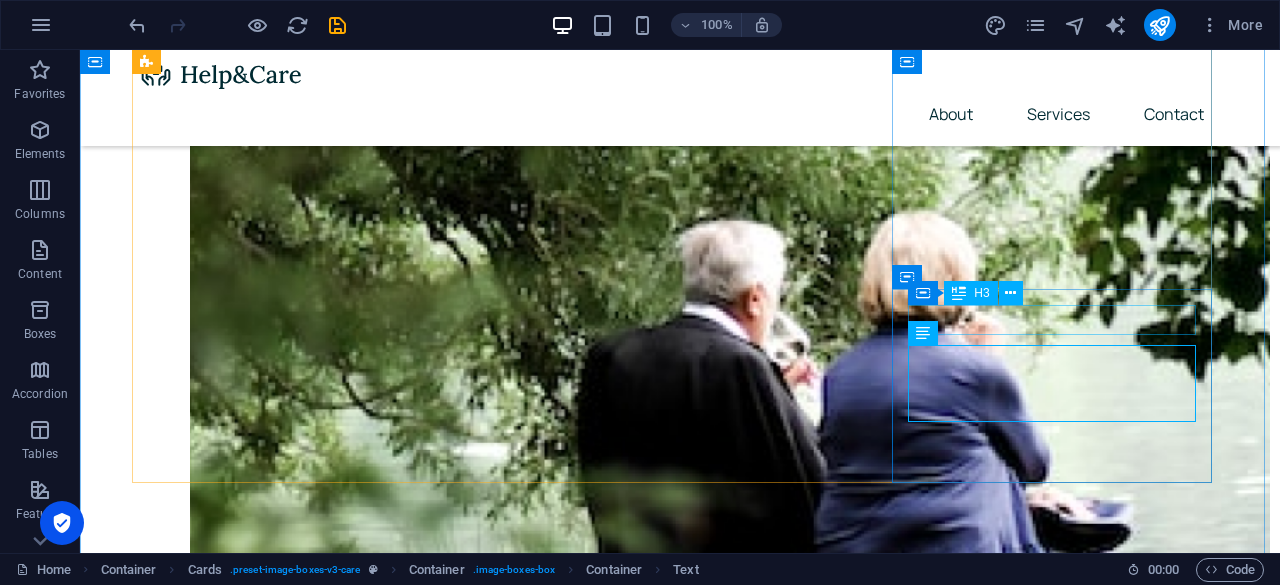 click on "Biofeeds" at bounding box center [300, 4069] 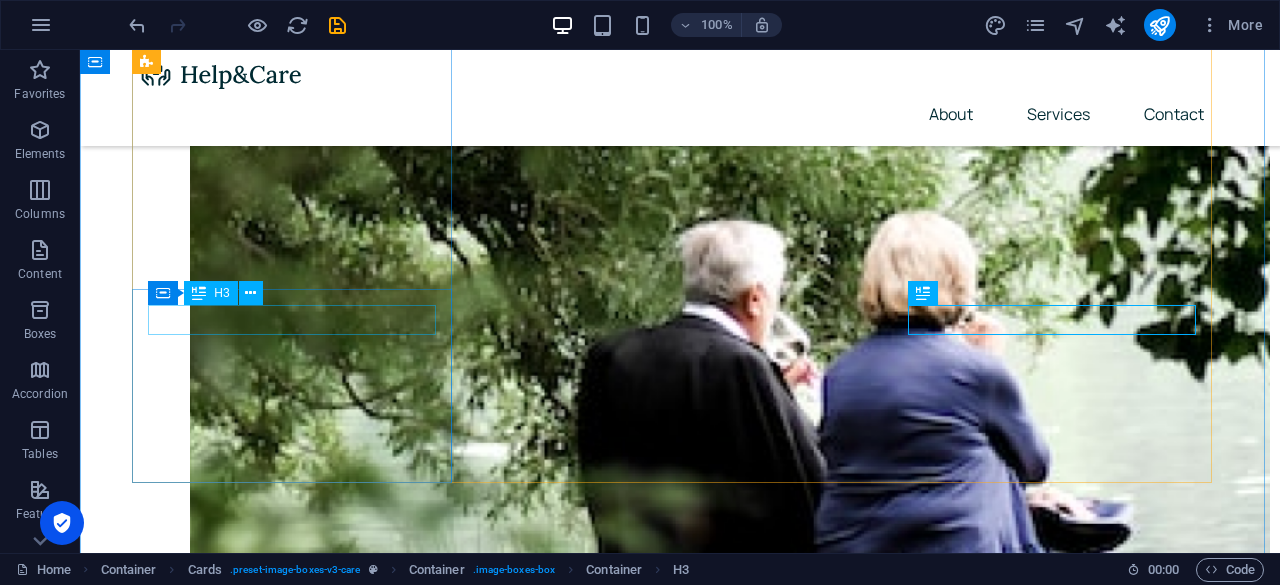 click on "Eggs" at bounding box center (300, 2999) 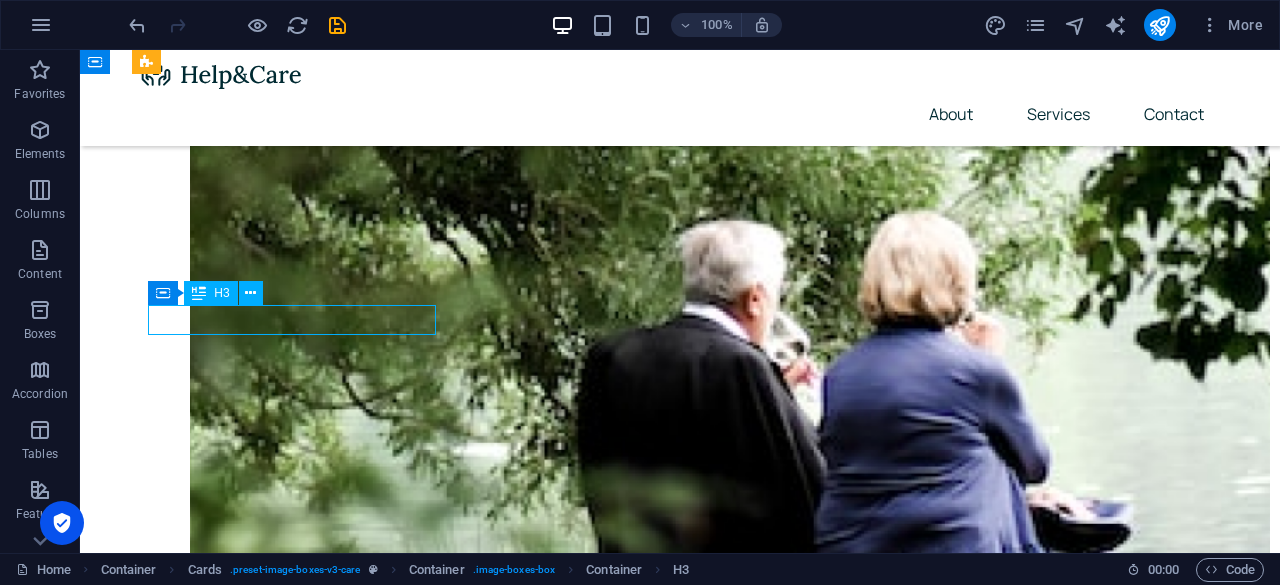 click on "Eggs" at bounding box center (300, 2999) 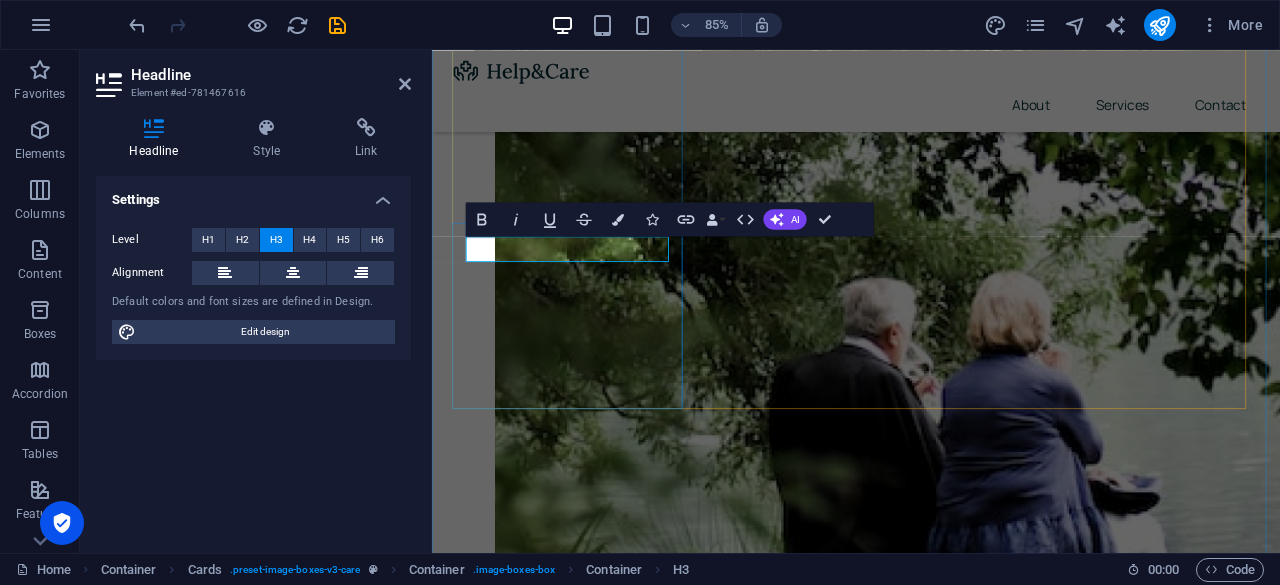 click on "Eggs" at bounding box center (499, 2686) 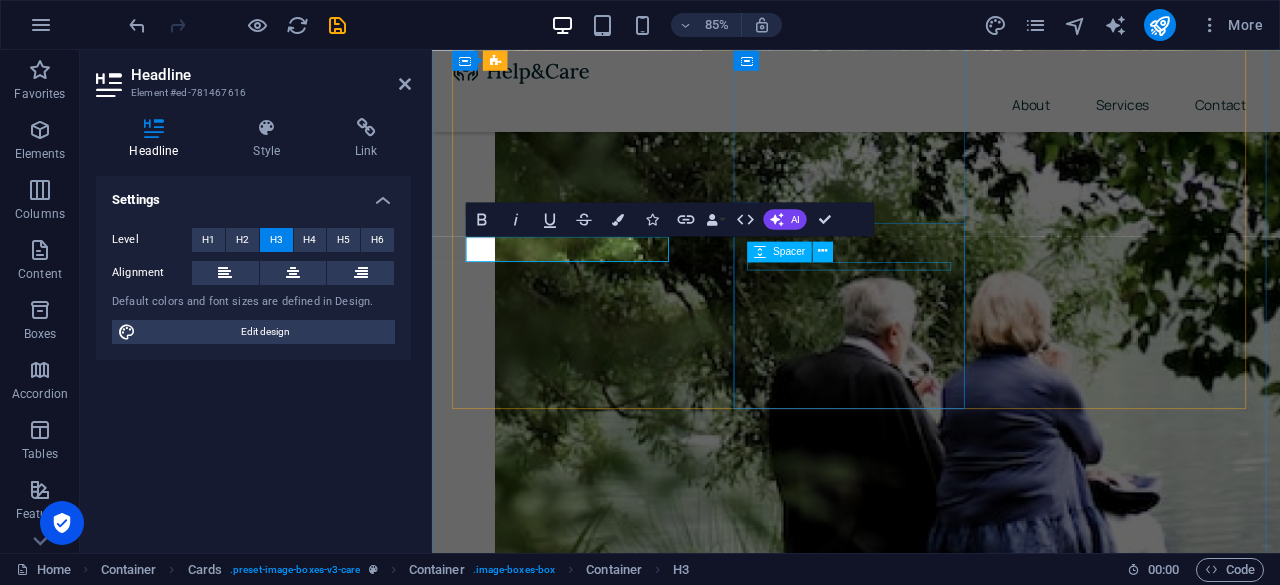 click at bounding box center [594, 3209] 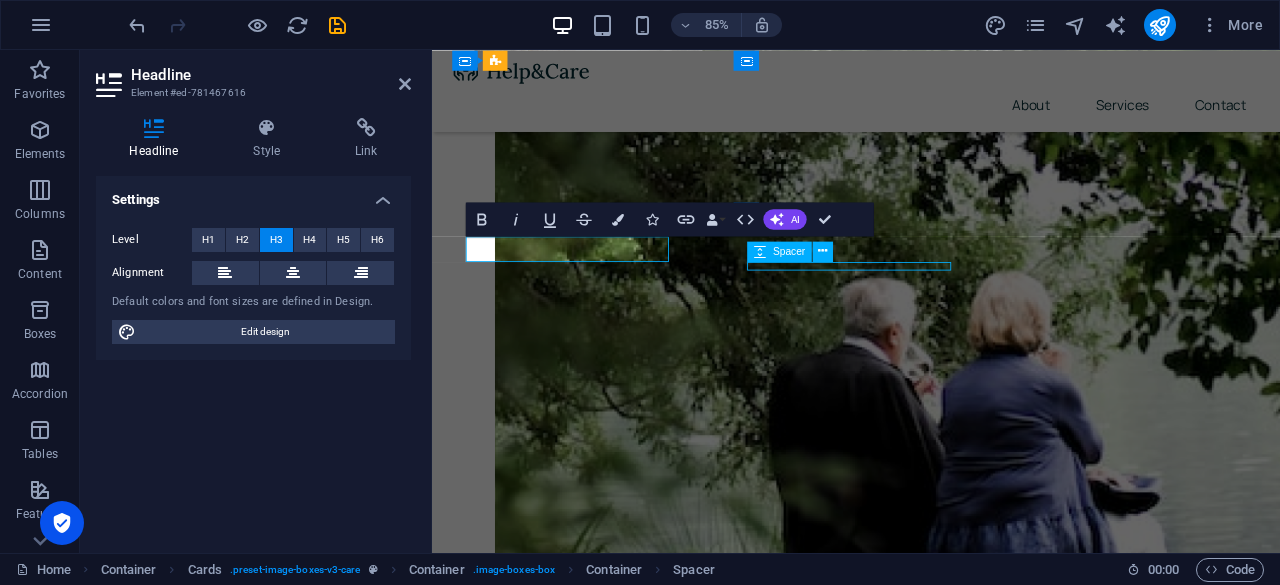 scroll, scrollTop: 833, scrollLeft: 0, axis: vertical 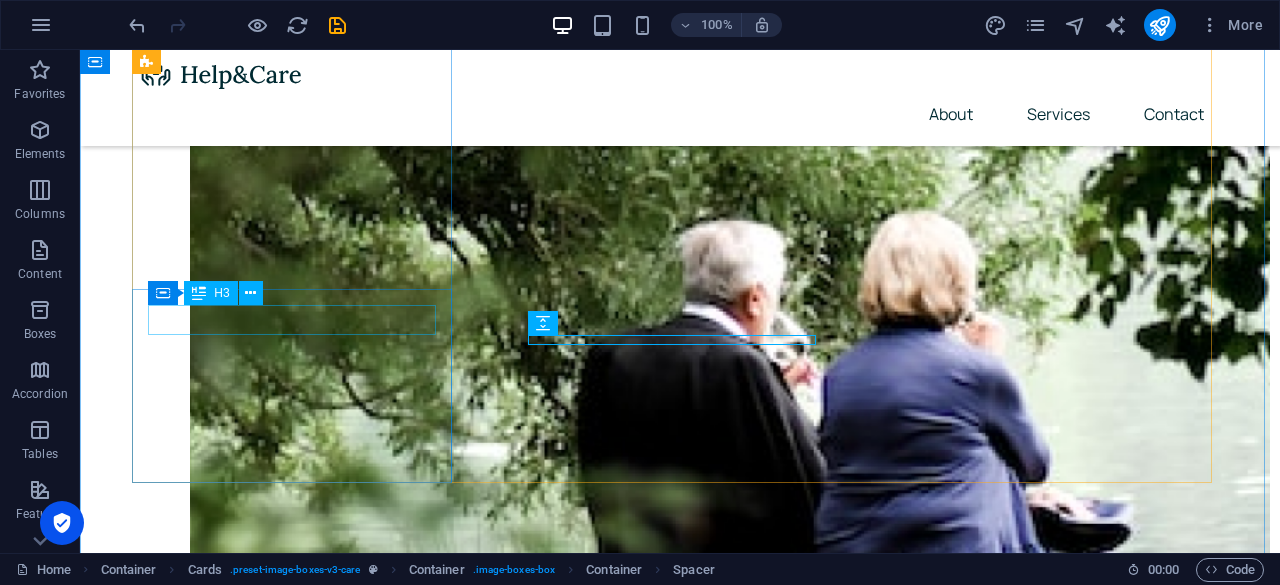 click on "Biochic Eggs" at bounding box center (300, 2999) 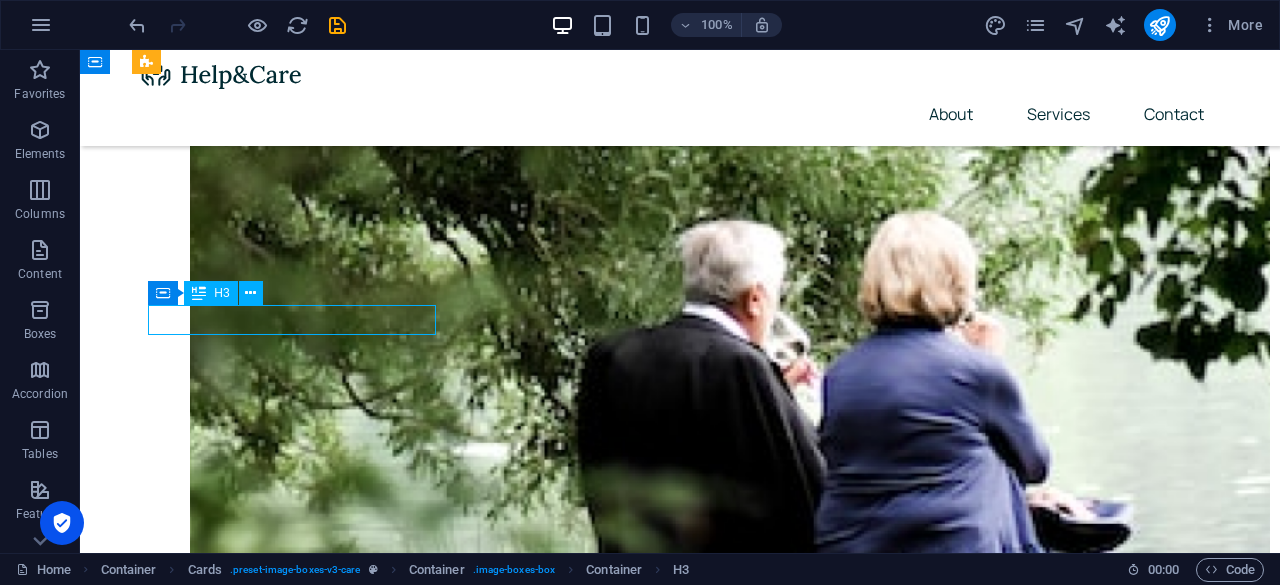 click on "Biochic Eggs" at bounding box center [300, 2999] 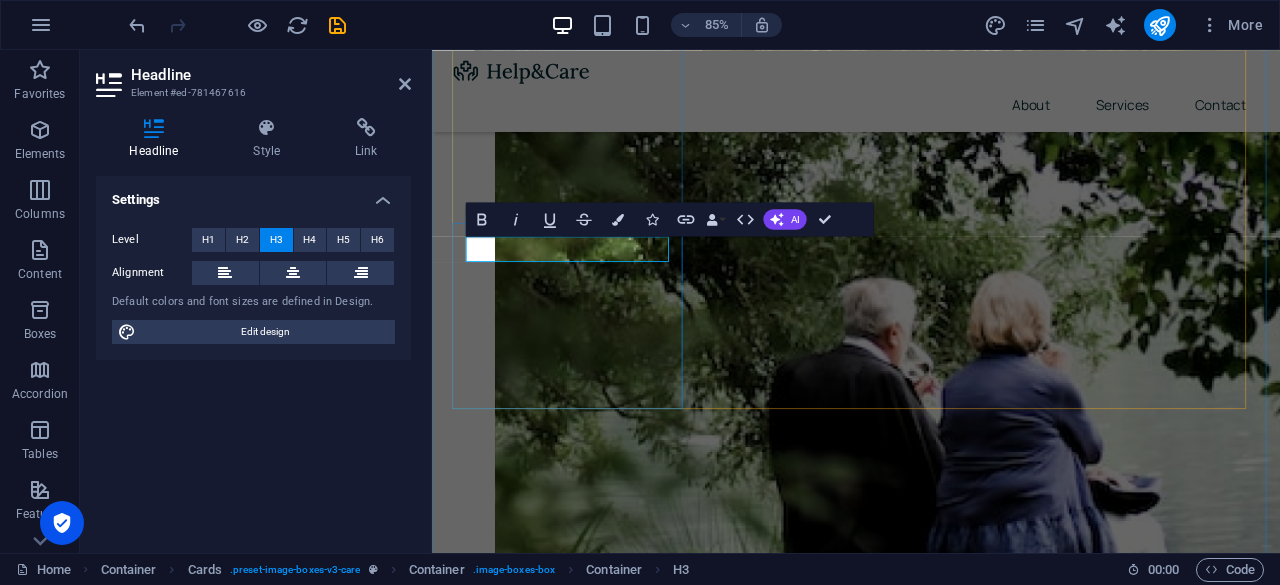 click on "Biochic Eggs" at bounding box center [594, 2687] 